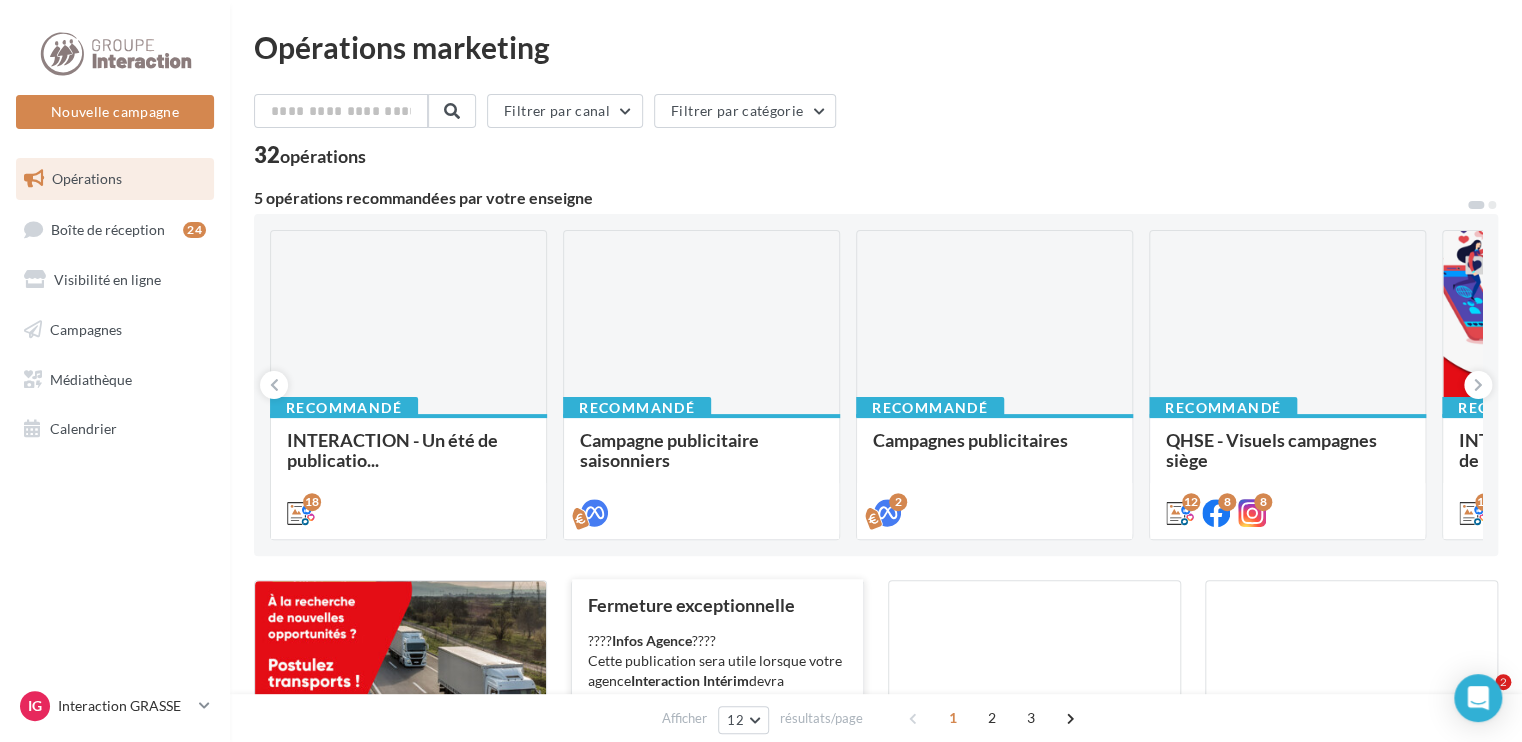 scroll, scrollTop: 240, scrollLeft: 0, axis: vertical 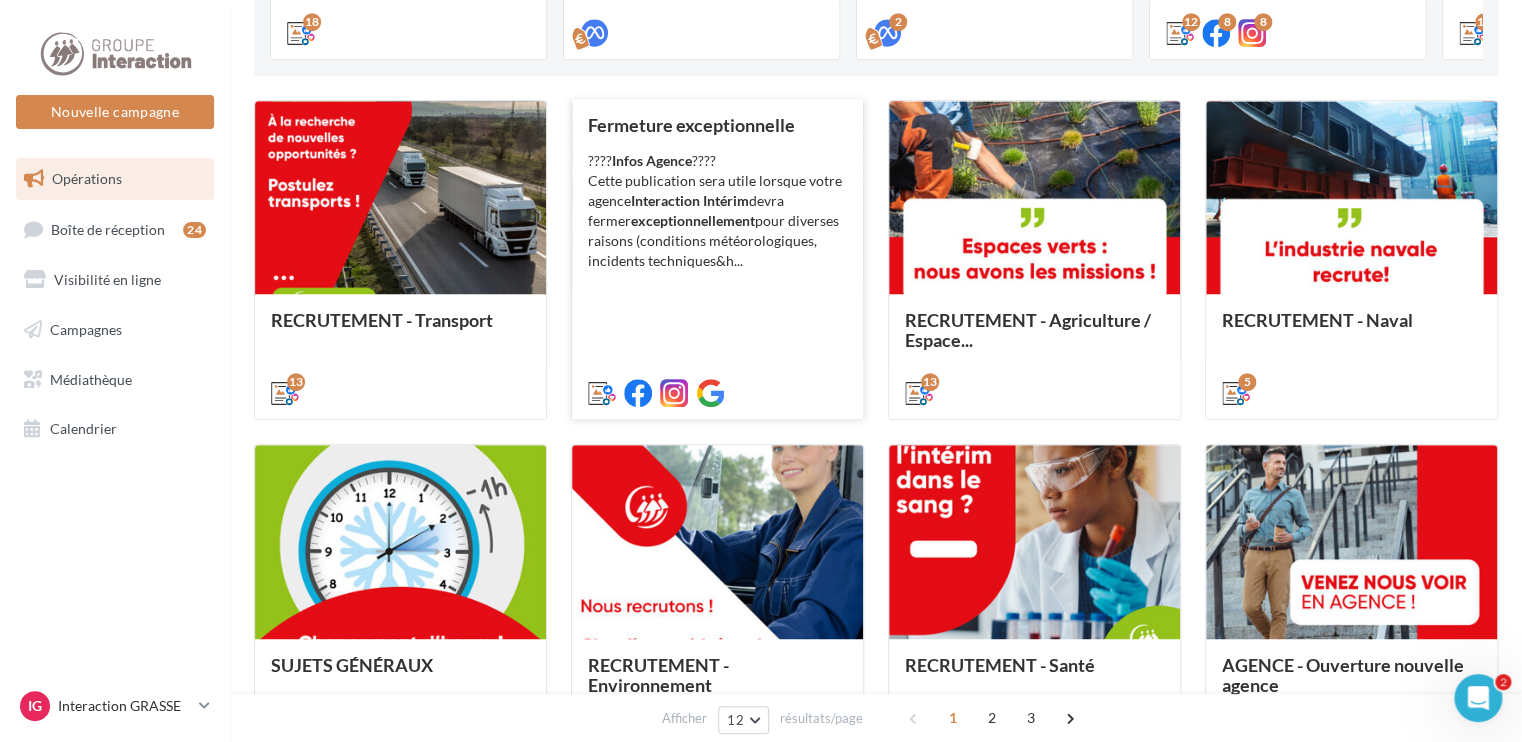 click on "???? Infos Agence ????
Cette publication sera utile lorsque votre agence Interaction Intérim devra fermer exceptionnellement pour diverses raisons (conditions météorologiques, incidents techniques…)." at bounding box center (0, 0) 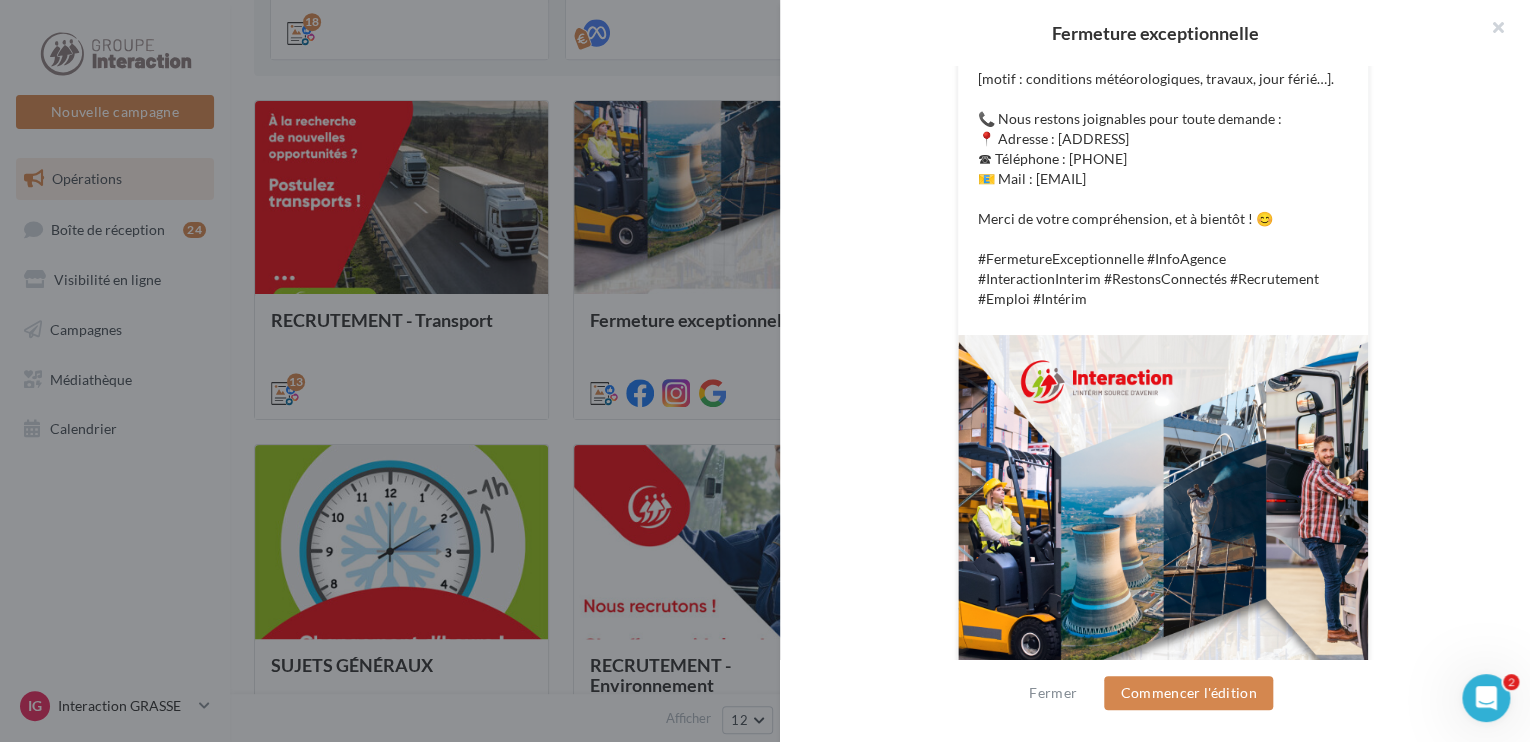 scroll, scrollTop: 808, scrollLeft: 0, axis: vertical 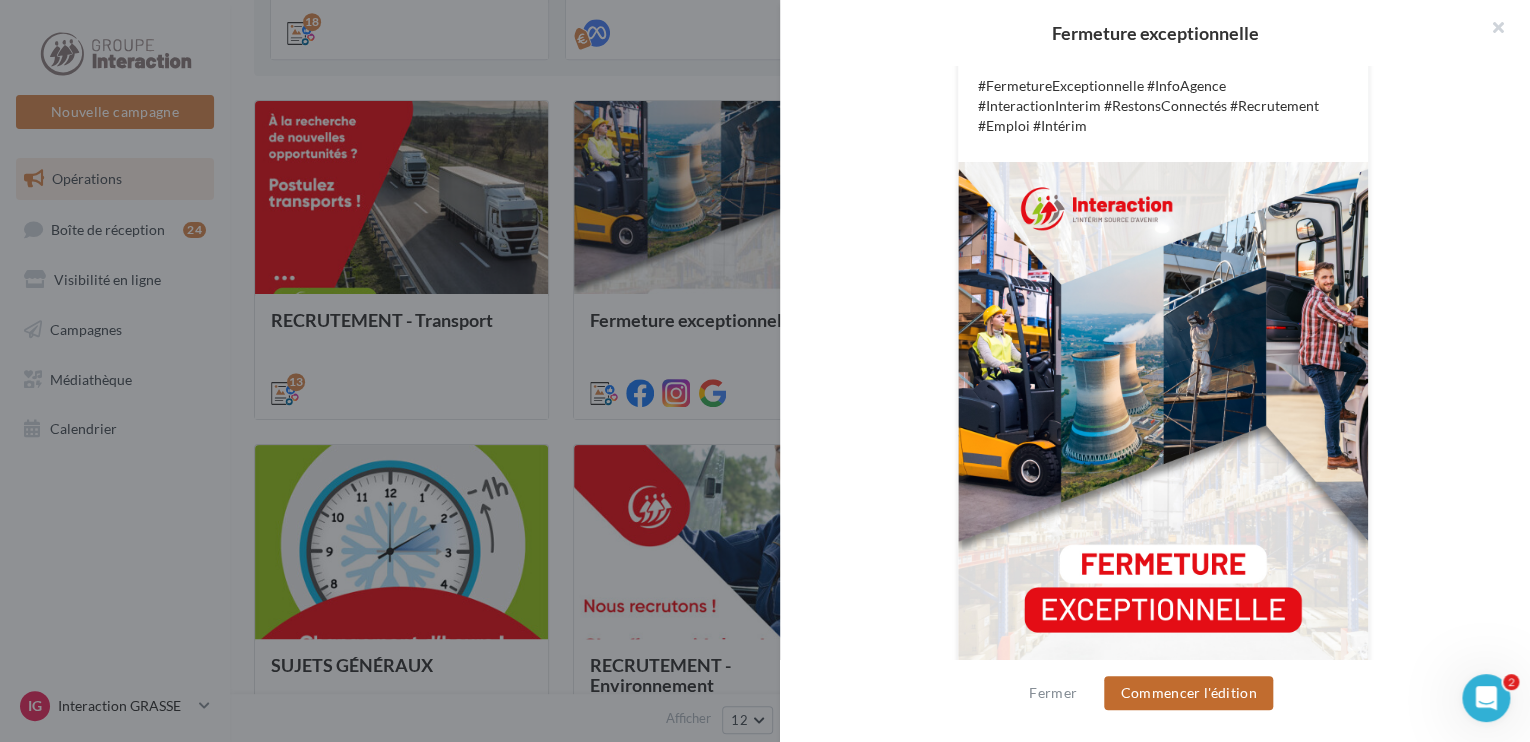 click on "Commencer l'édition" at bounding box center [1188, 693] 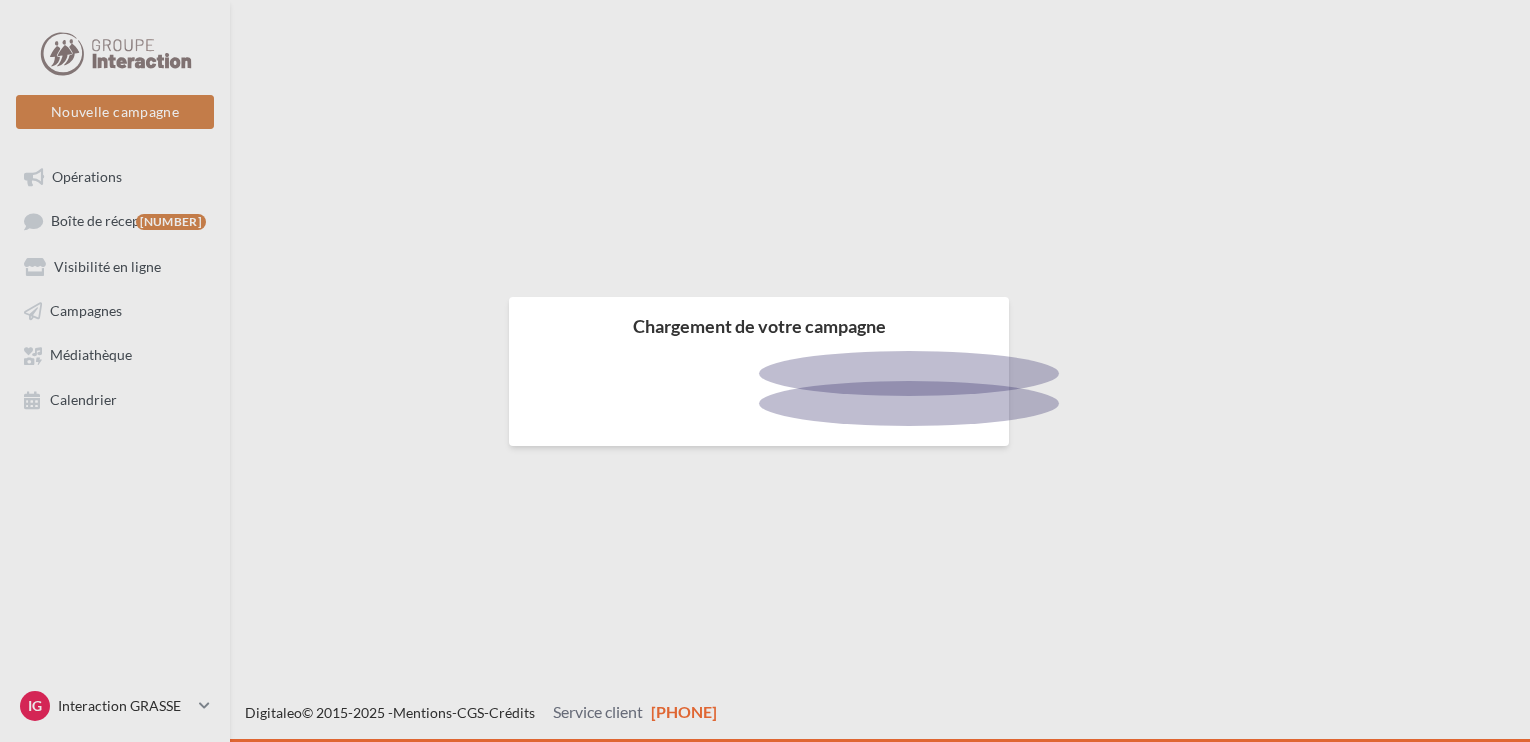 scroll, scrollTop: 0, scrollLeft: 0, axis: both 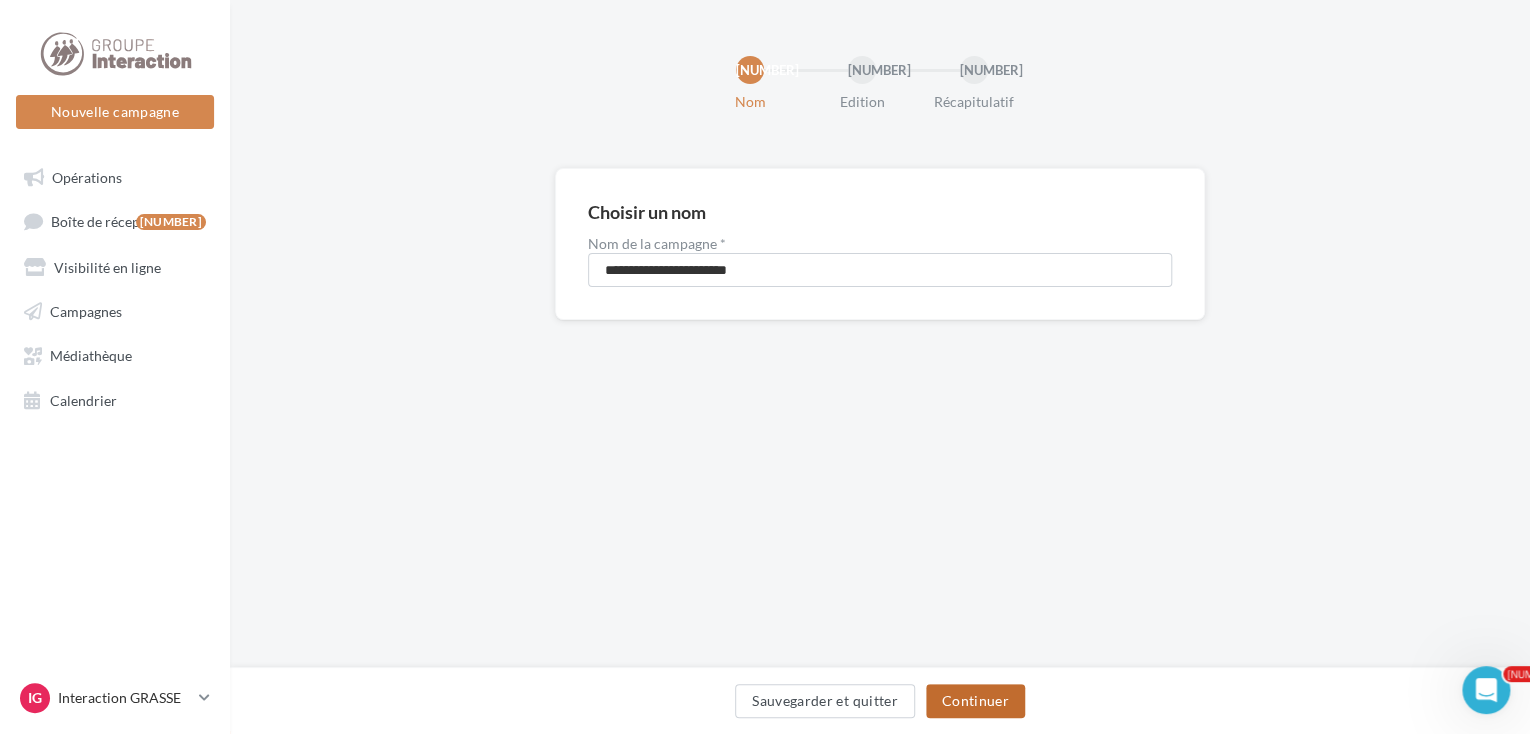 click on "Continuer" at bounding box center [975, 701] 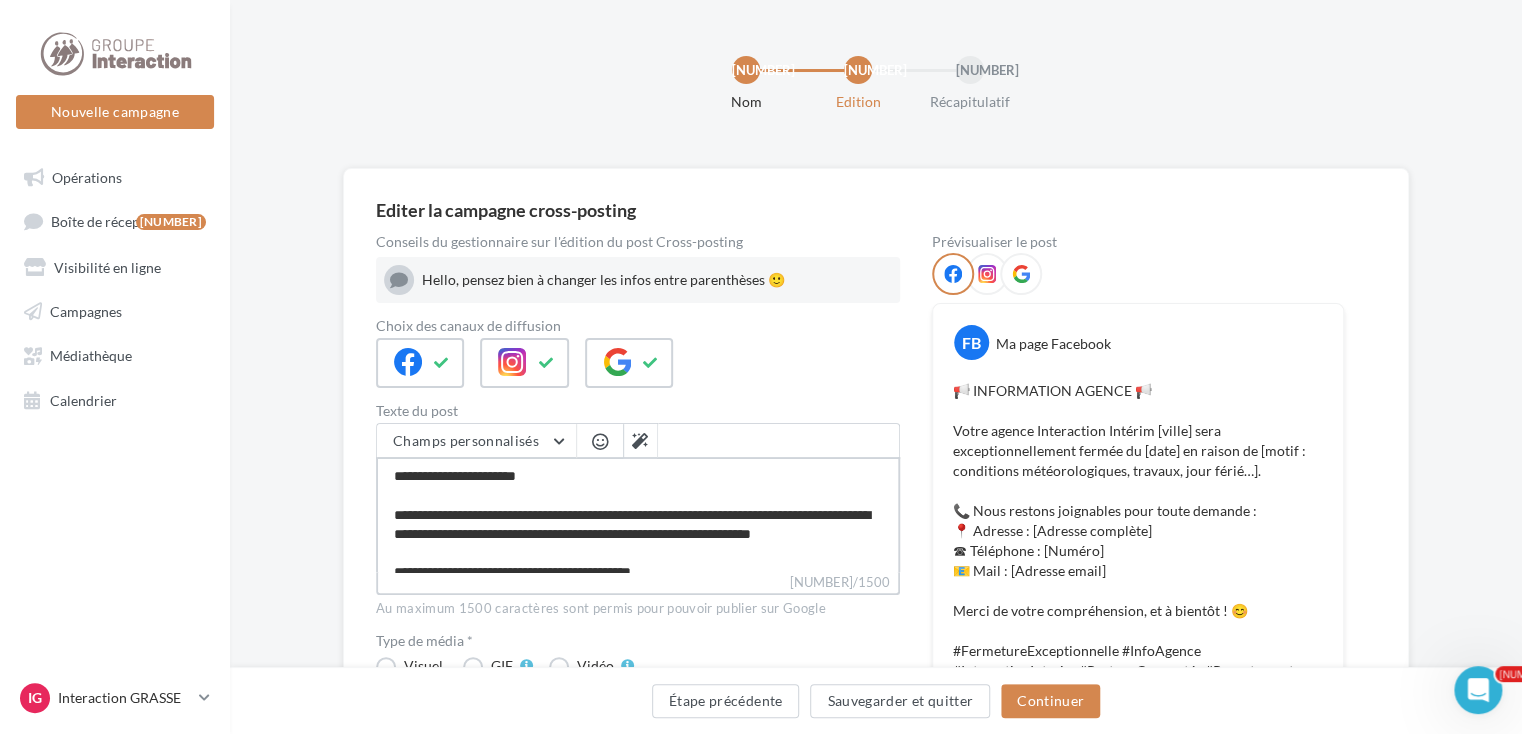 click on "**********" at bounding box center (638, 514) 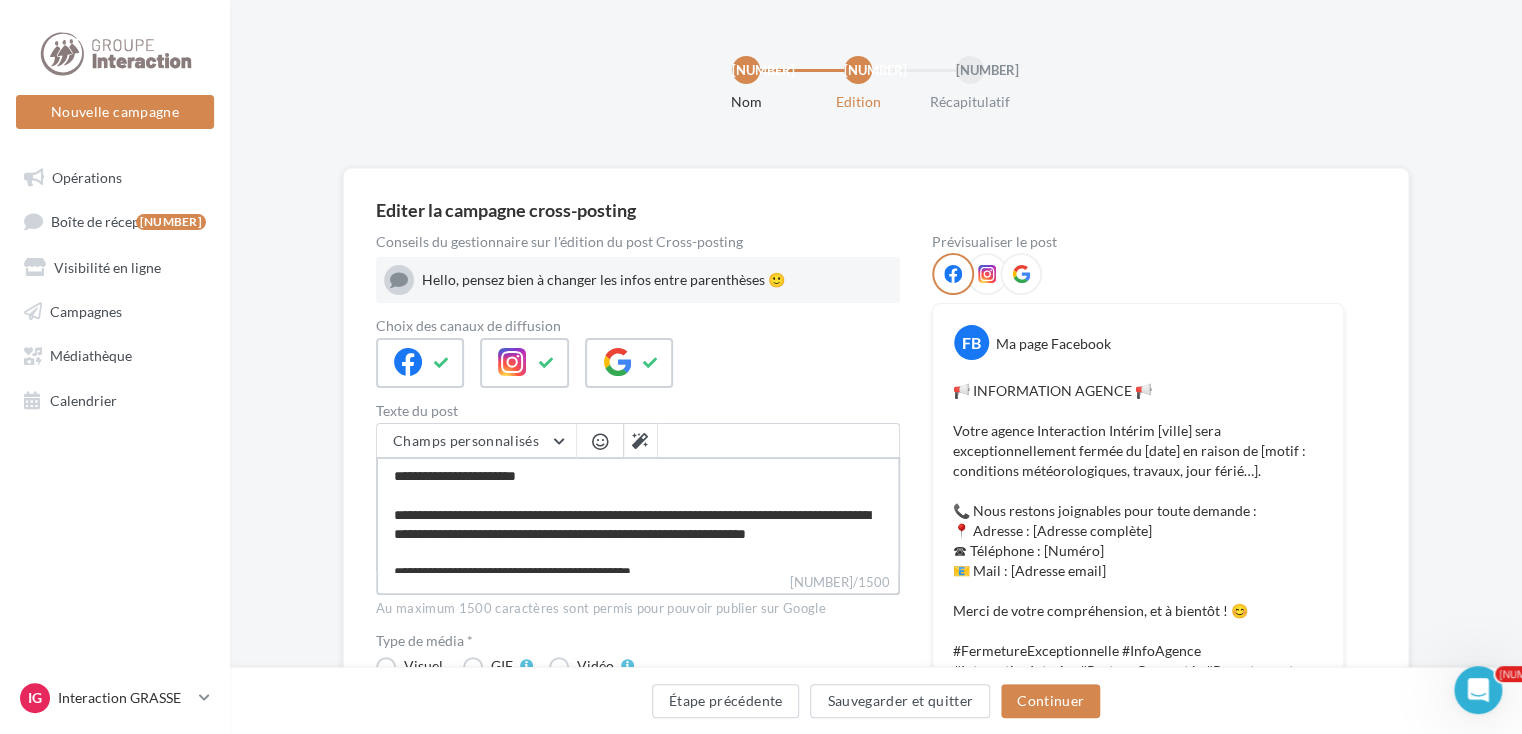 click on "**********" at bounding box center (638, 514) 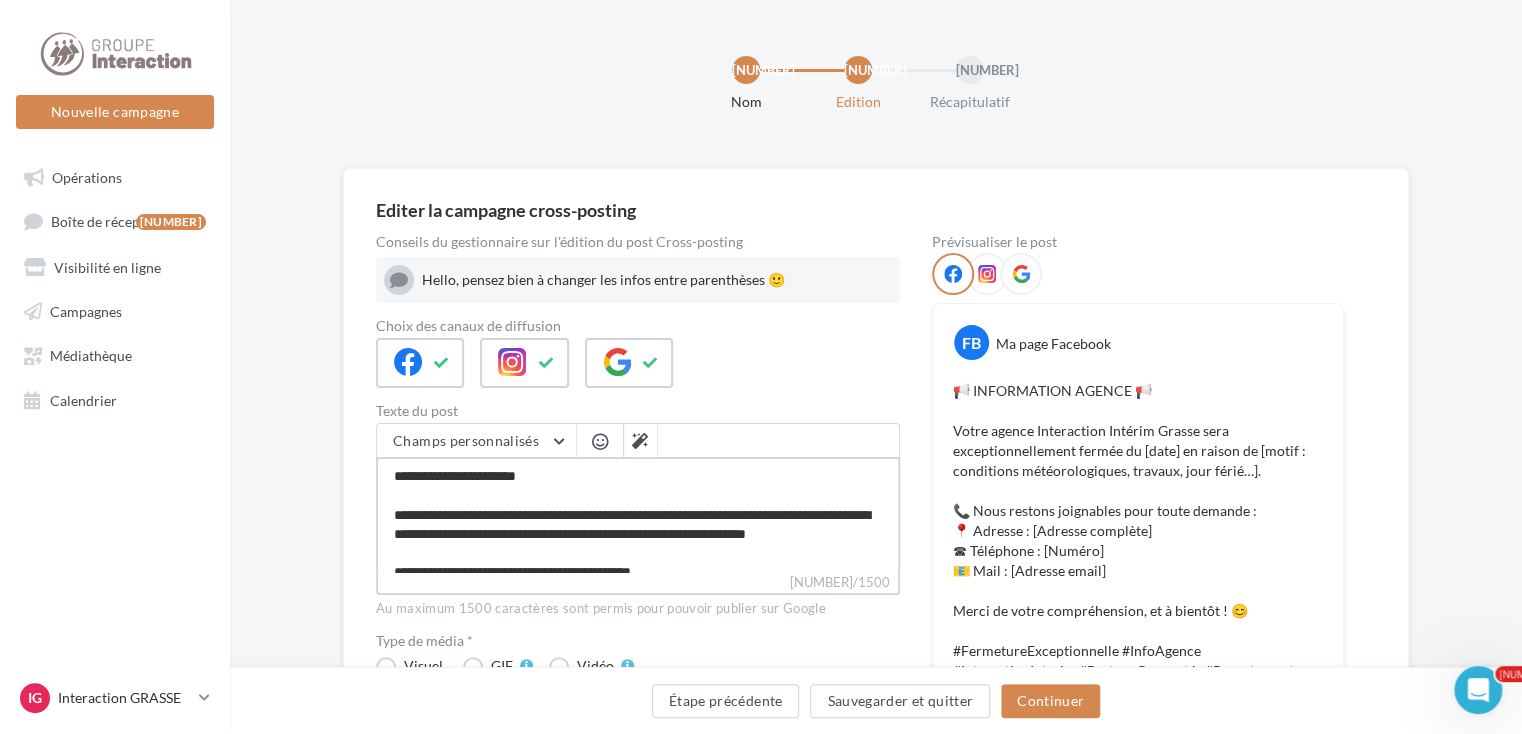 click on "**********" at bounding box center [638, 514] 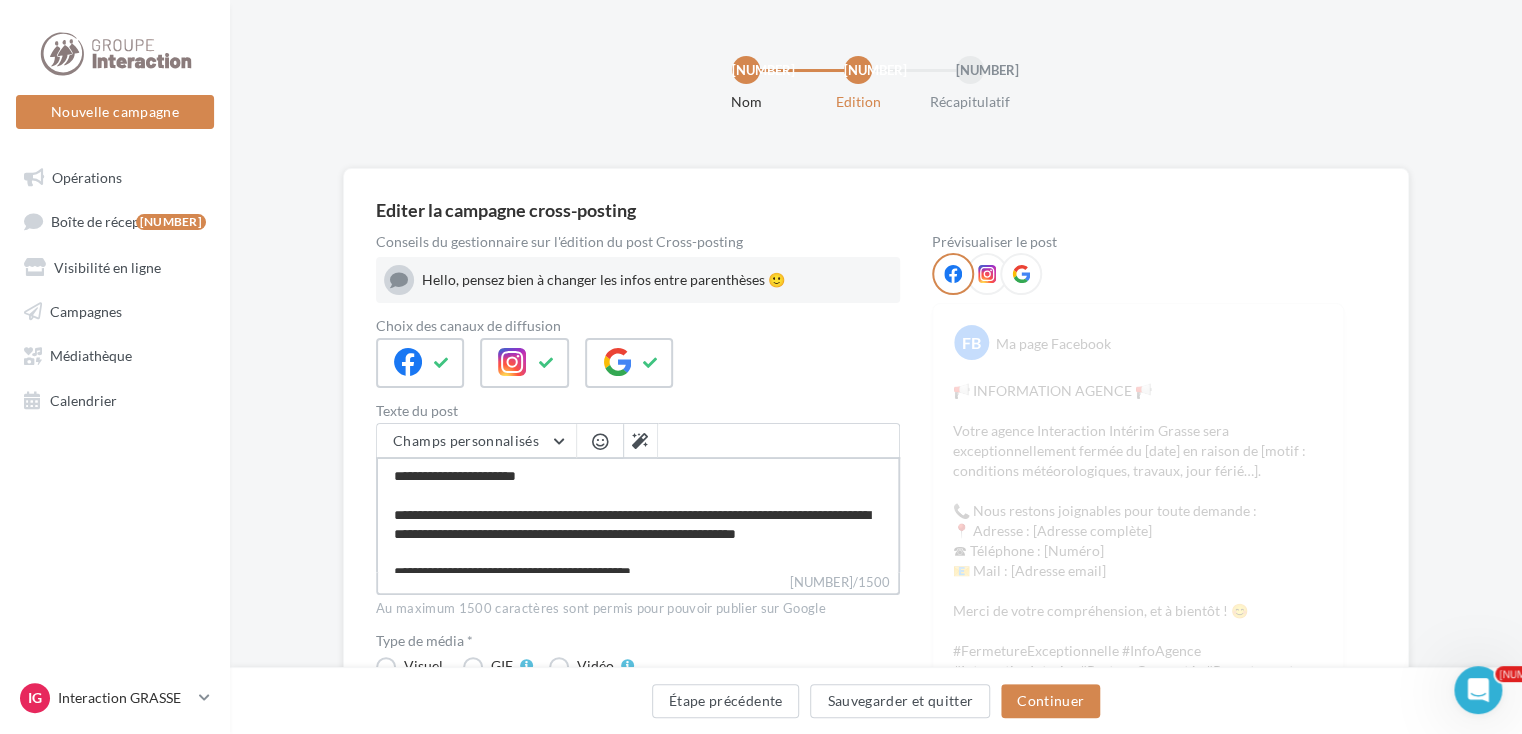 drag, startPoint x: 491, startPoint y: 545, endPoint x: 382, endPoint y: 531, distance: 109.89541 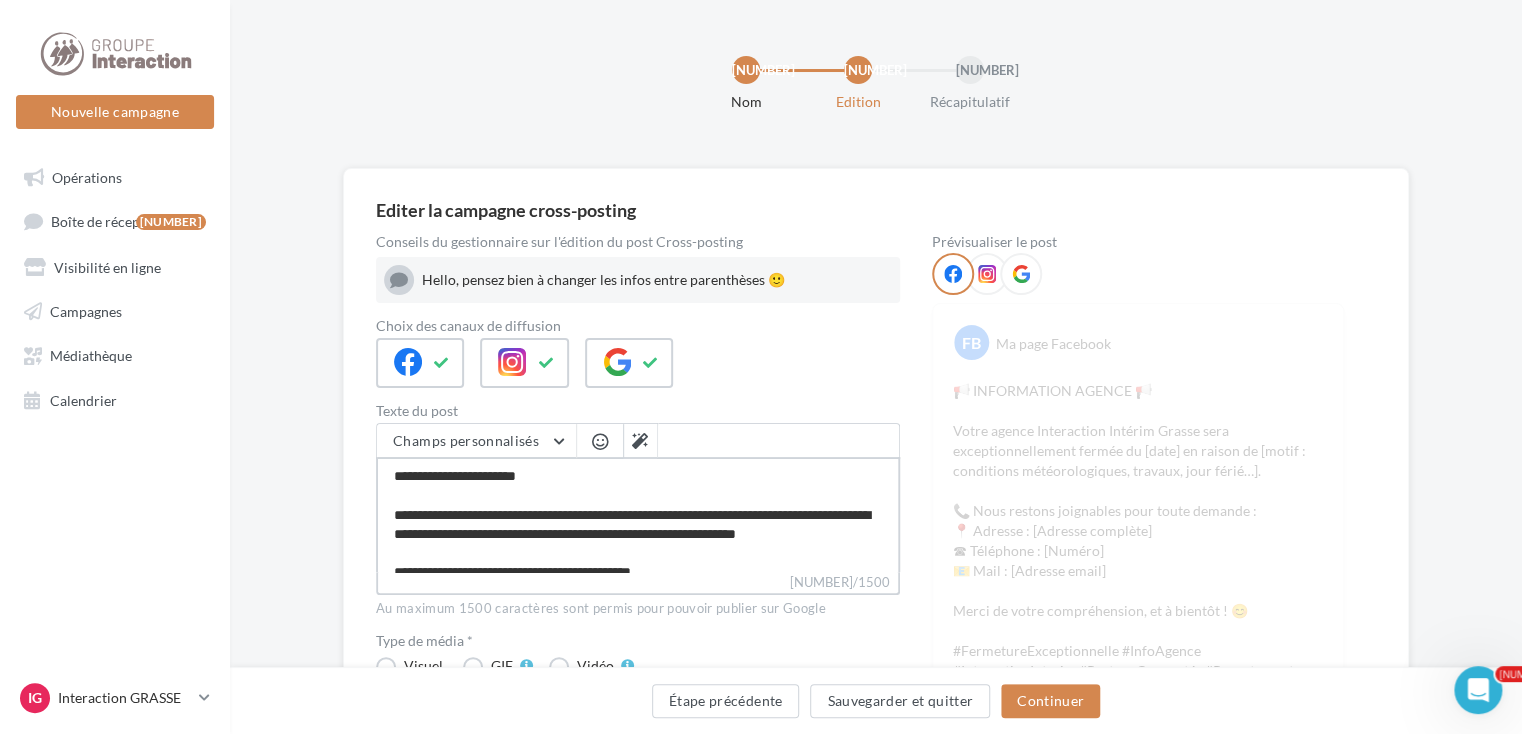 click on "**********" at bounding box center [638, 514] 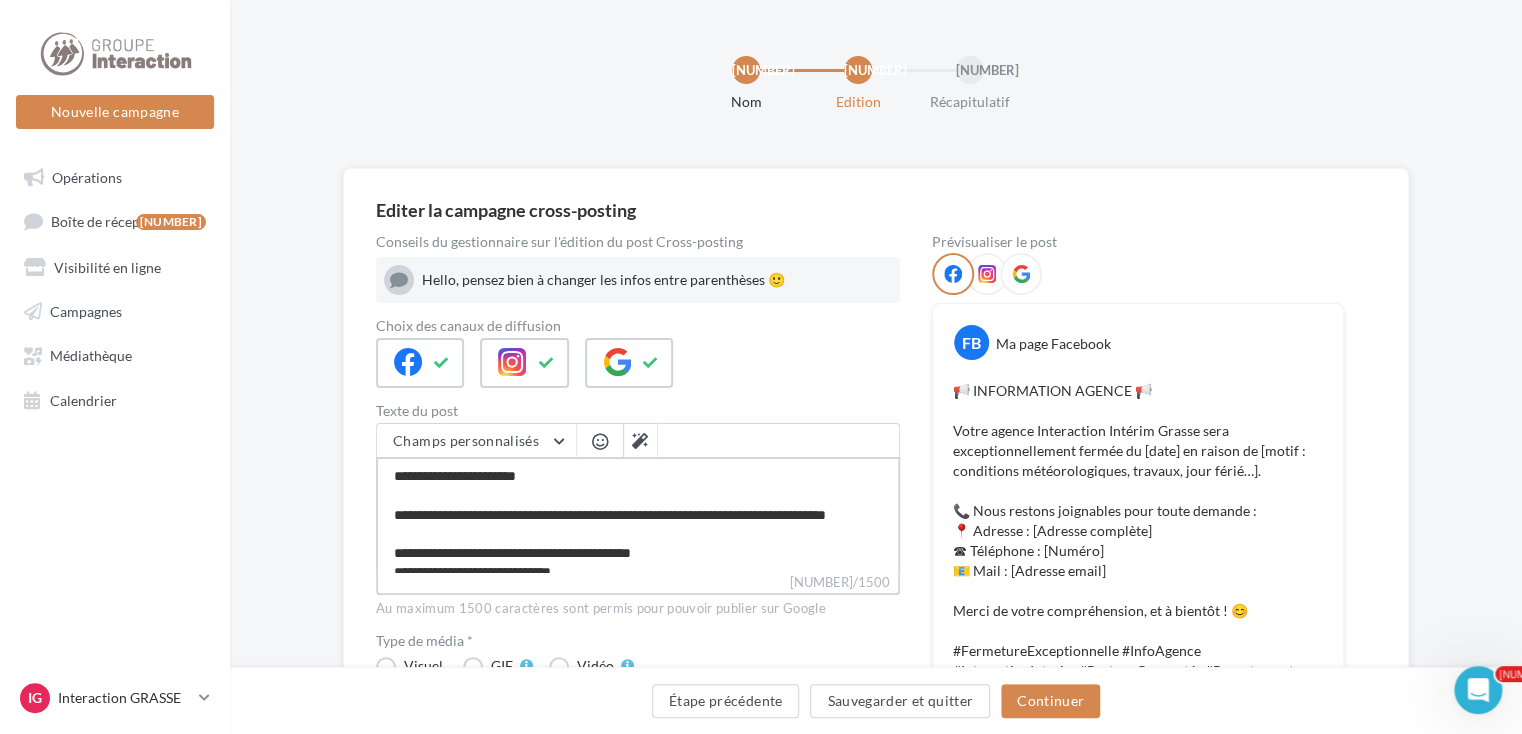 scroll, scrollTop: 80, scrollLeft: 0, axis: vertical 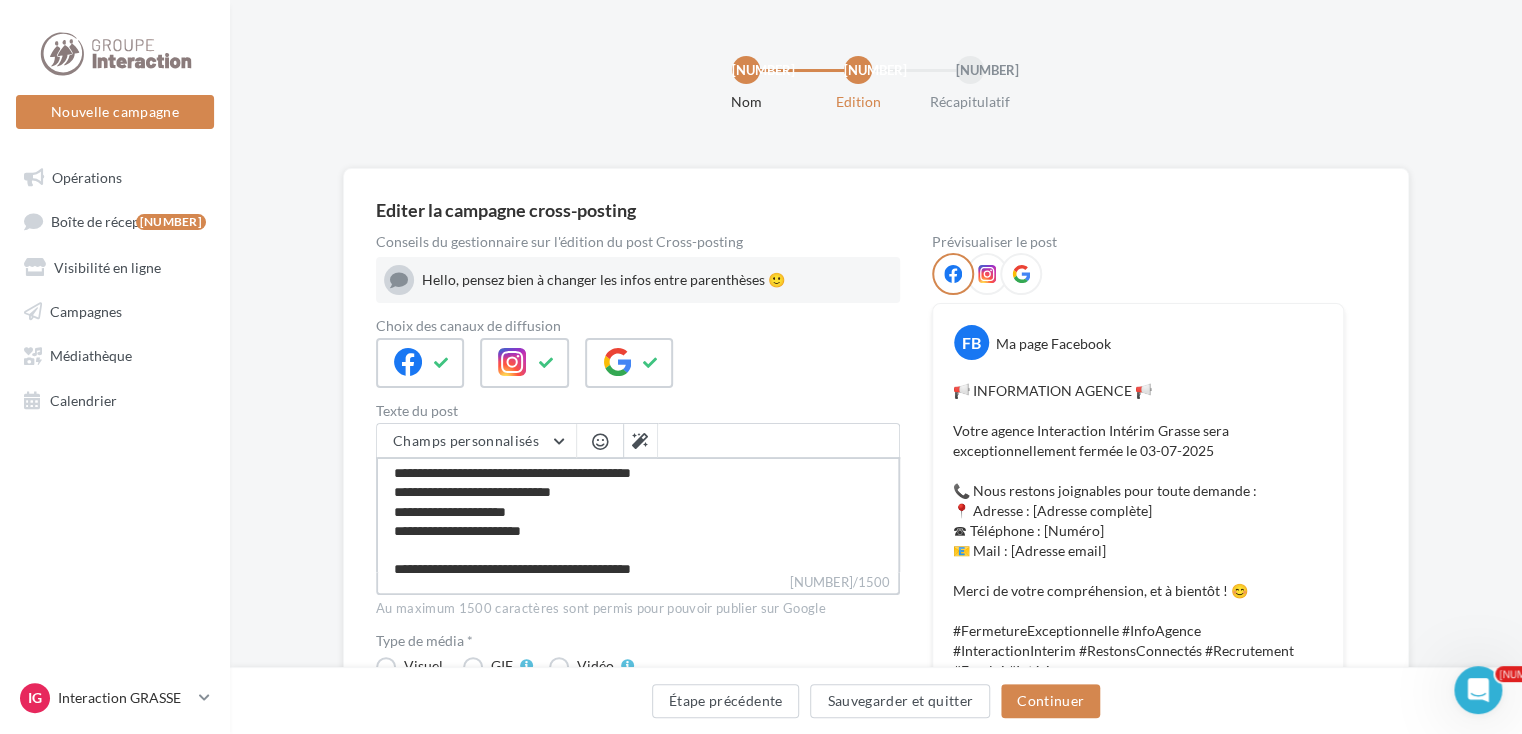 drag, startPoint x: 588, startPoint y: 511, endPoint x: 468, endPoint y: 512, distance: 120.004166 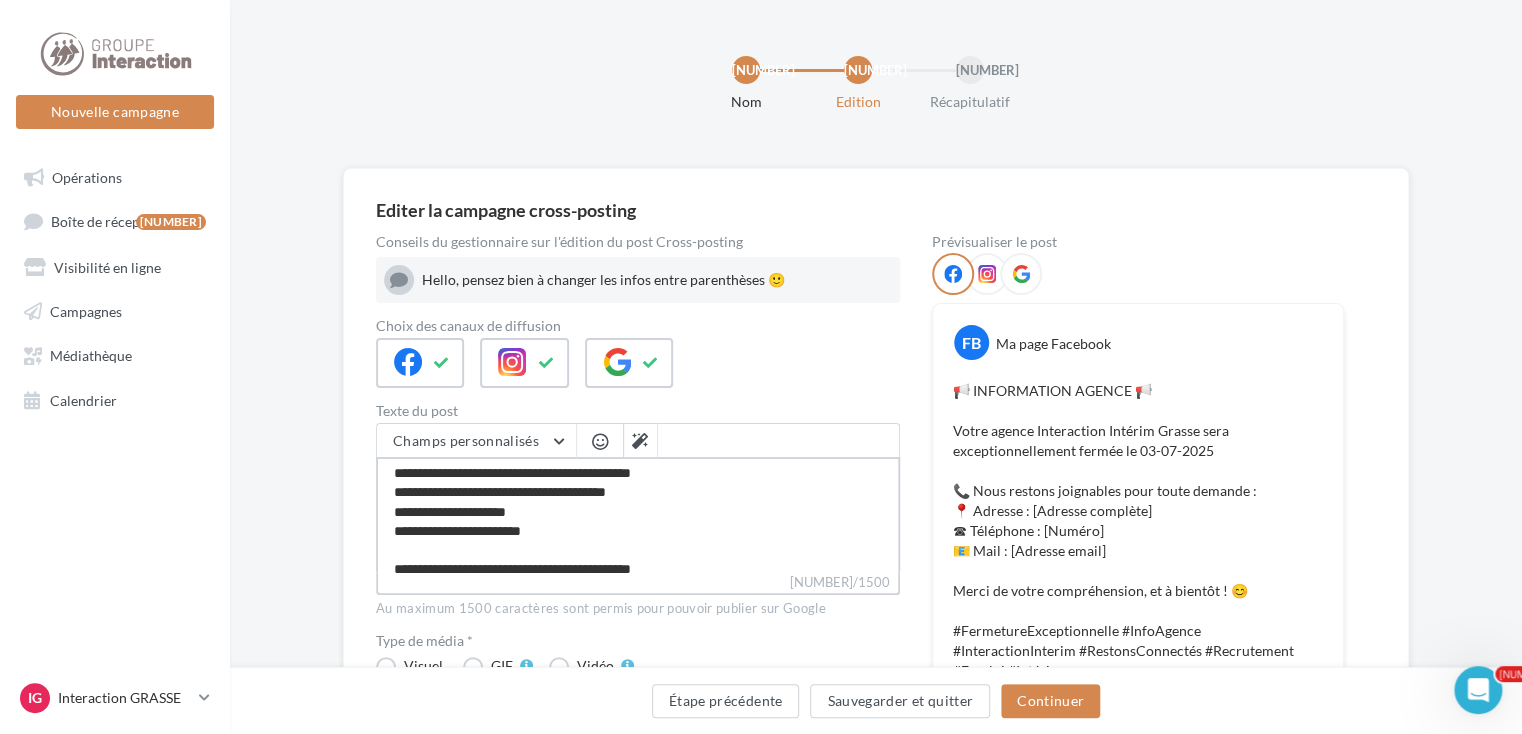 type on "**********" 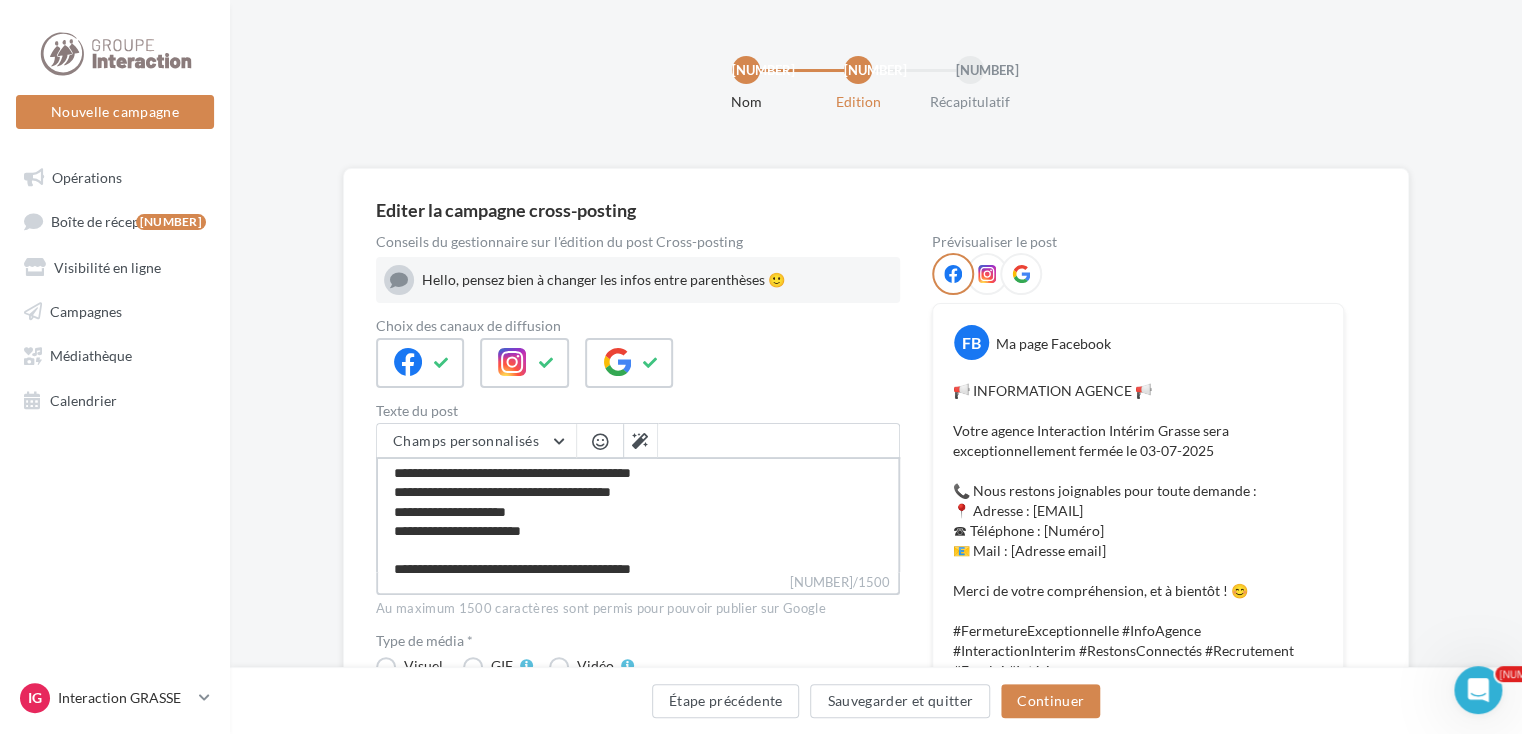 drag, startPoint x: 560, startPoint y: 546, endPoint x: 550, endPoint y: 548, distance: 10.198039 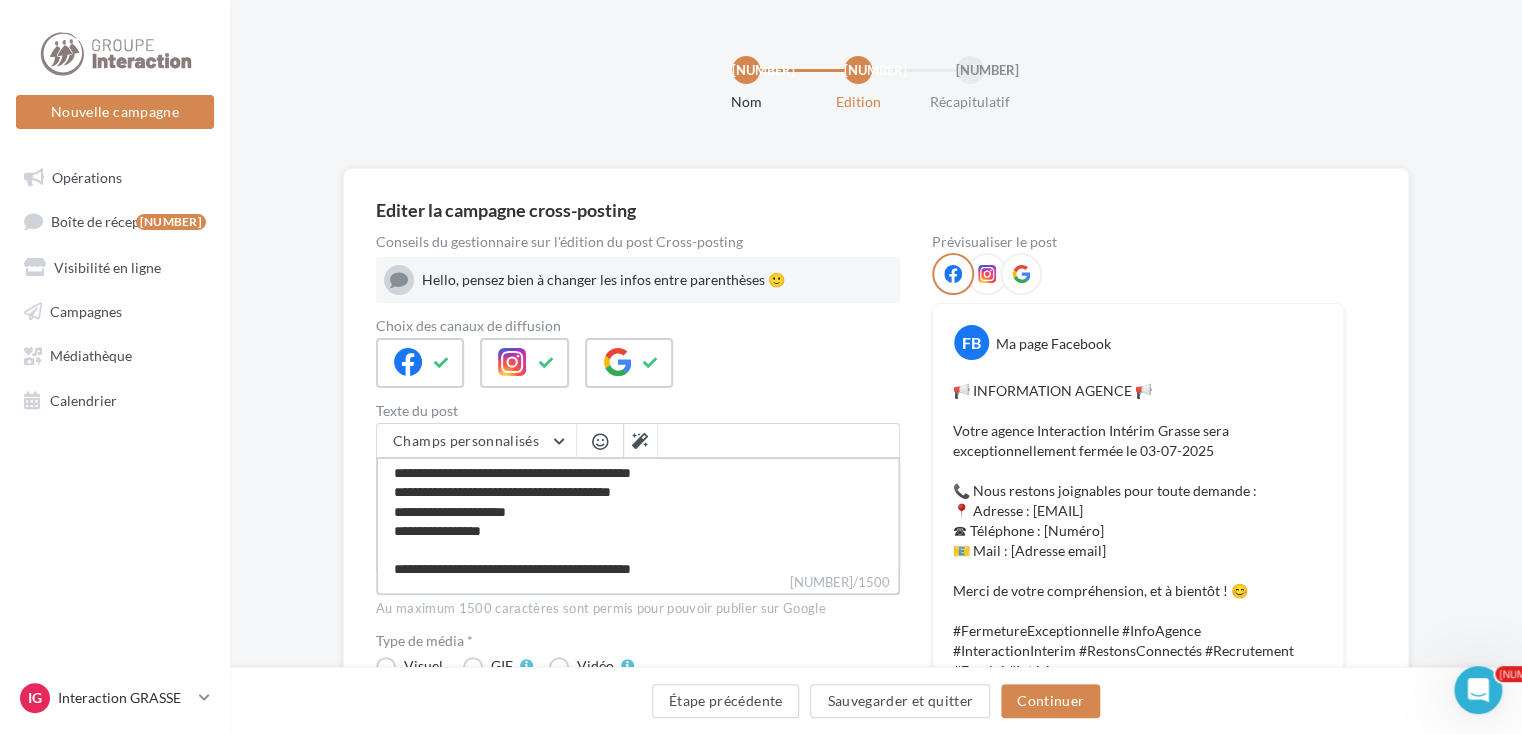drag, startPoint x: 454, startPoint y: 513, endPoint x: 382, endPoint y: 513, distance: 72 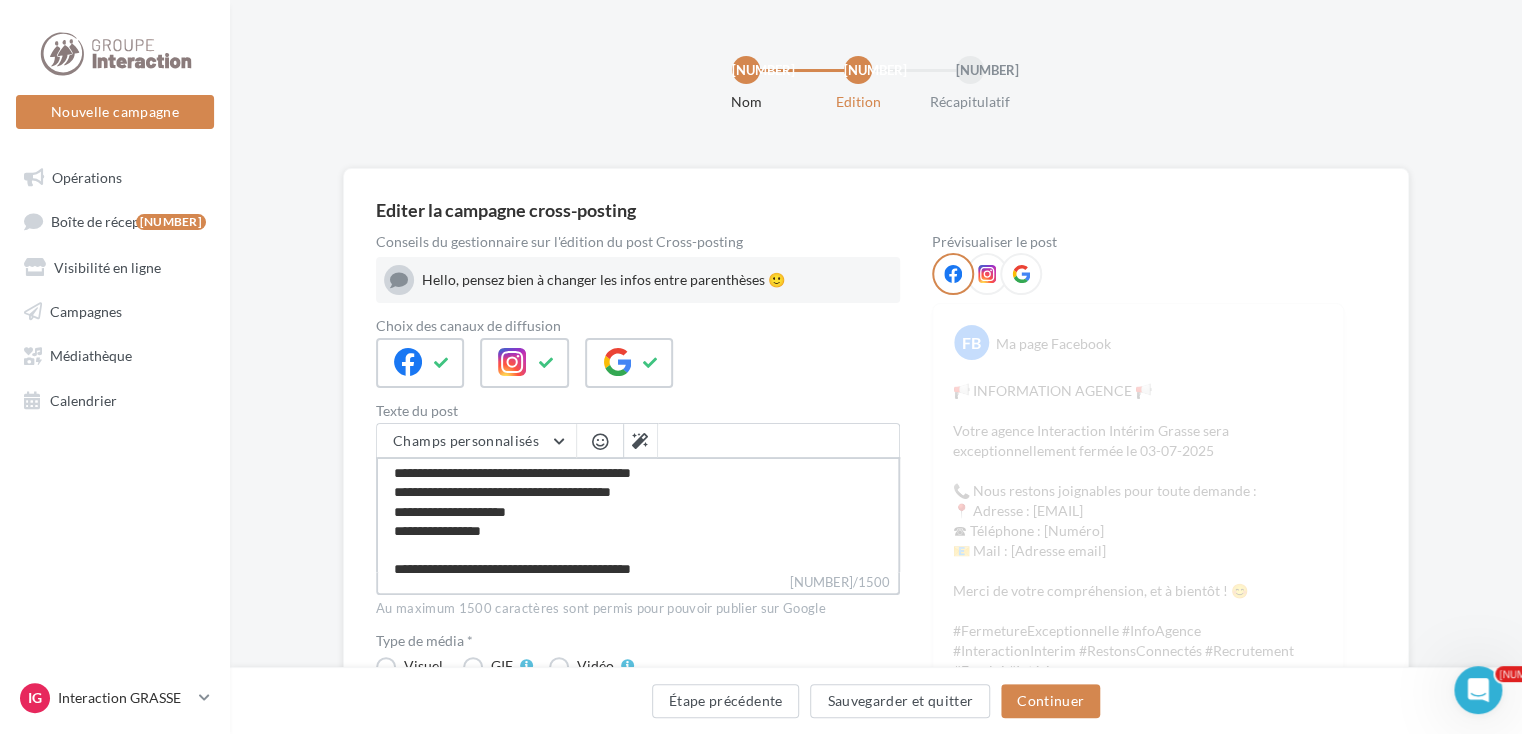 paste 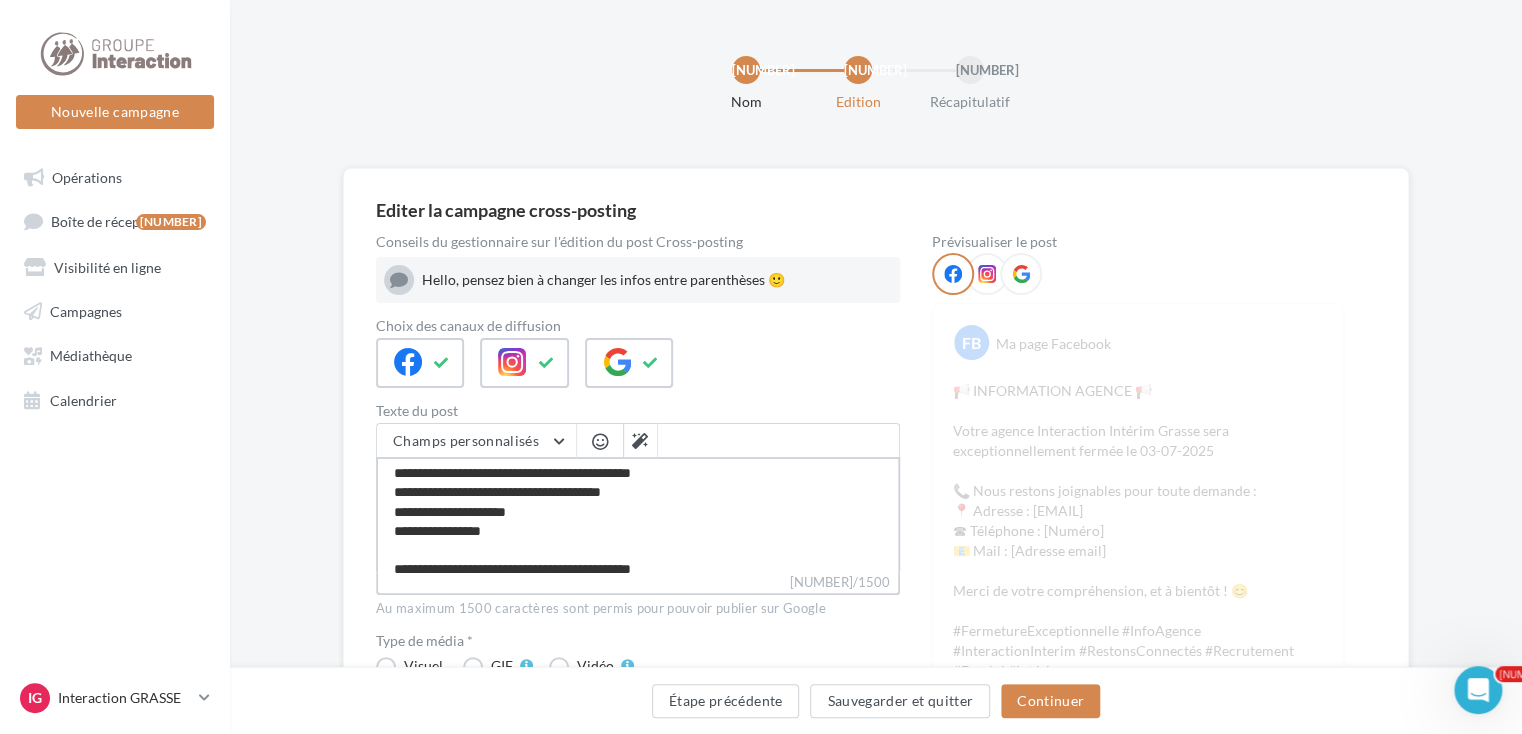 click on "**********" at bounding box center [638, 514] 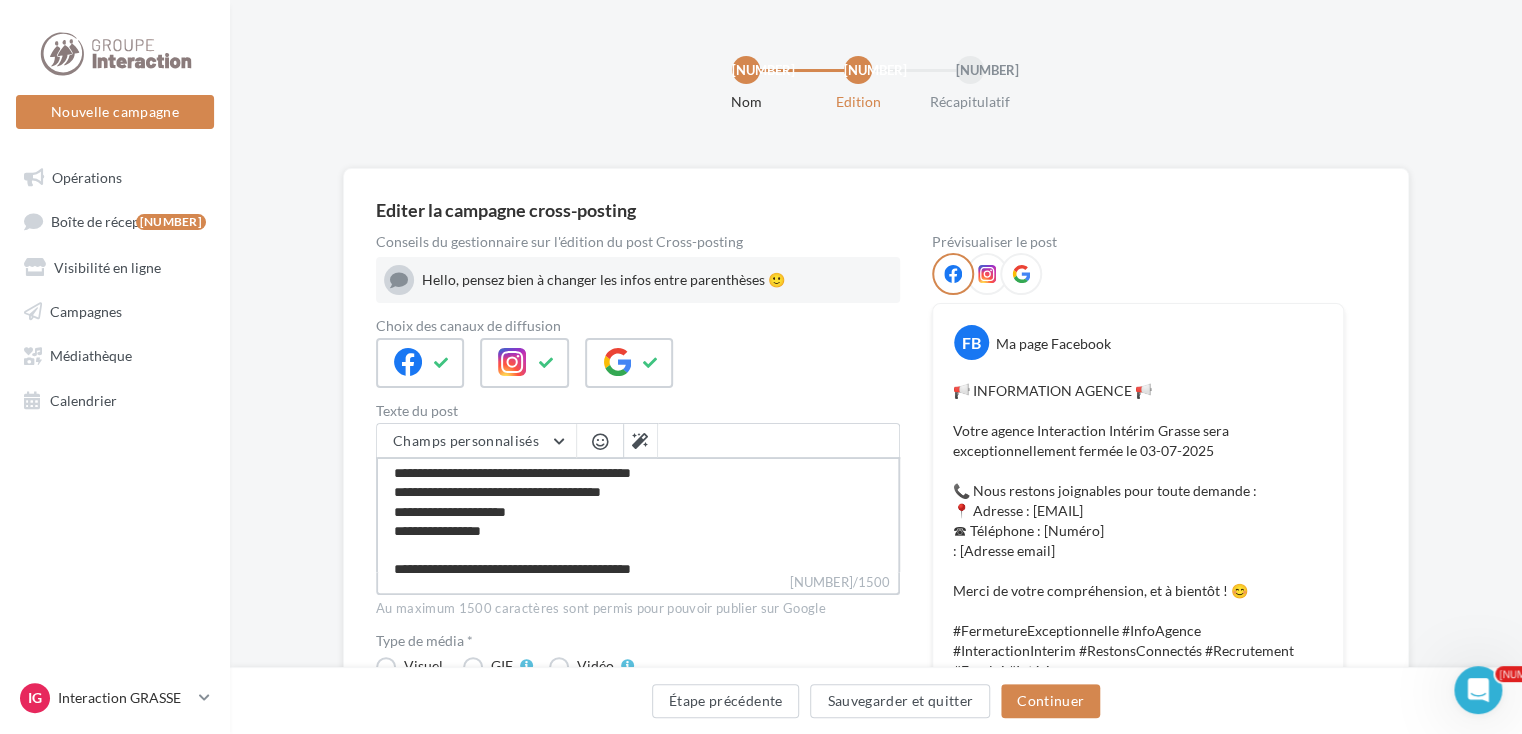 scroll, scrollTop: 84, scrollLeft: 0, axis: vertical 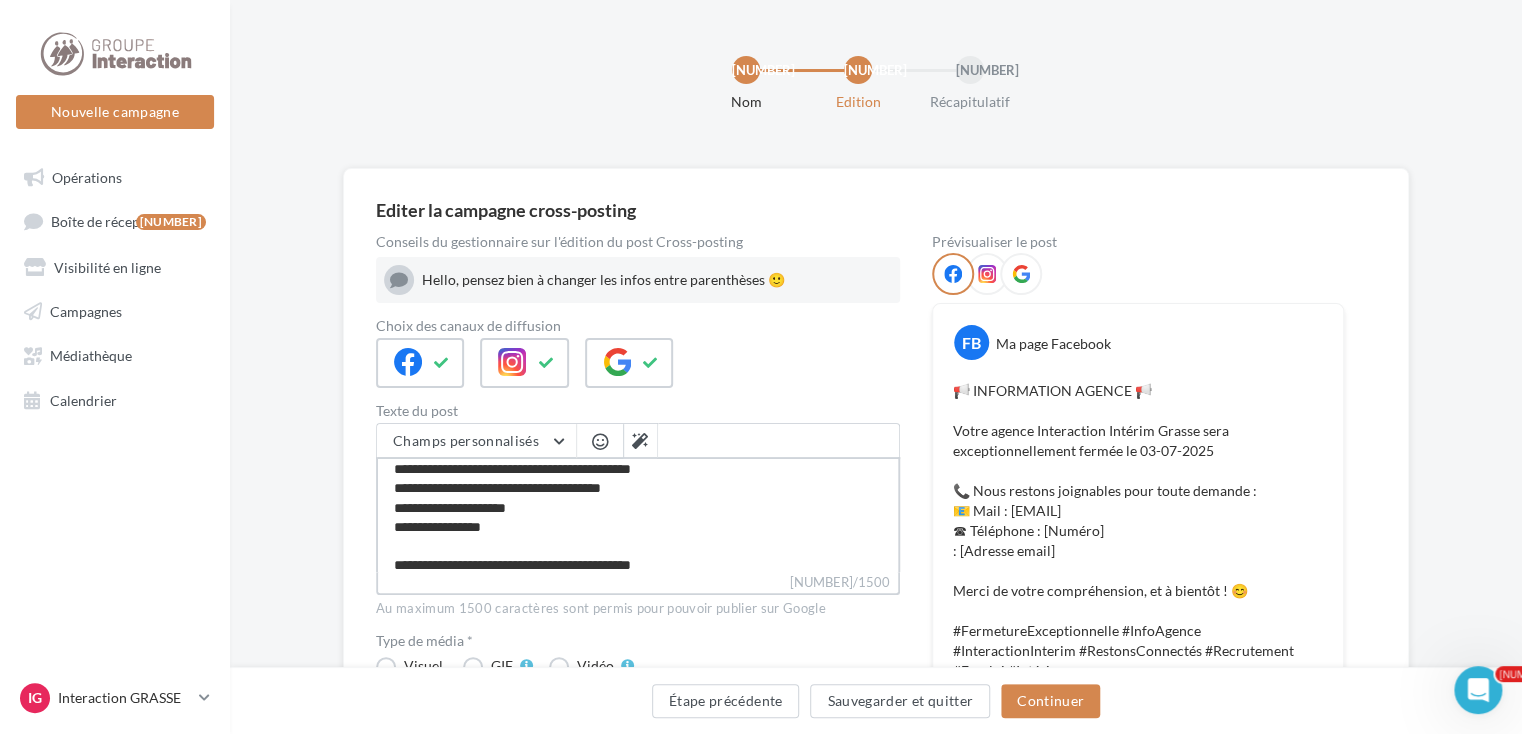 drag, startPoint x: 502, startPoint y: 564, endPoint x: 481, endPoint y: 522, distance: 46.957428 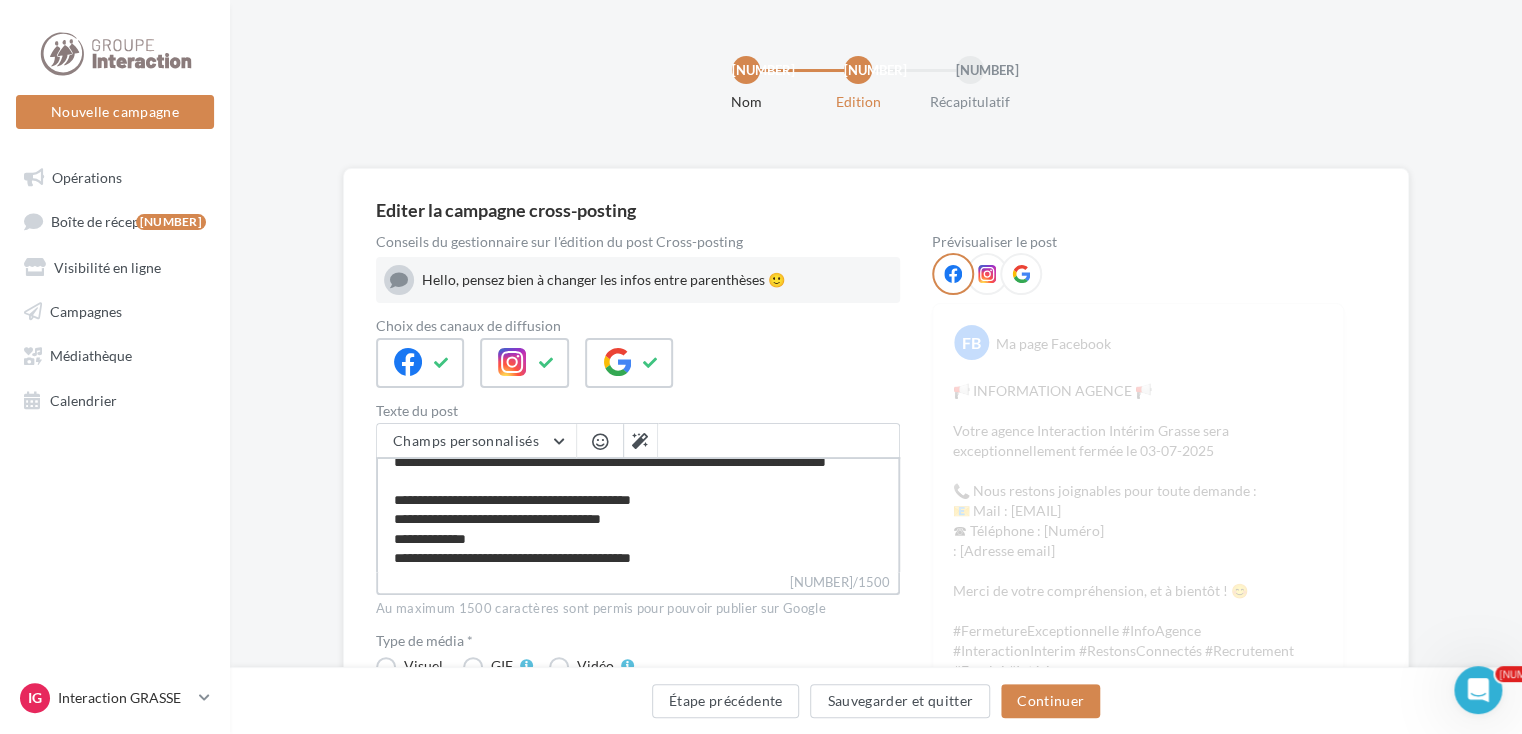 scroll, scrollTop: 133, scrollLeft: 0, axis: vertical 